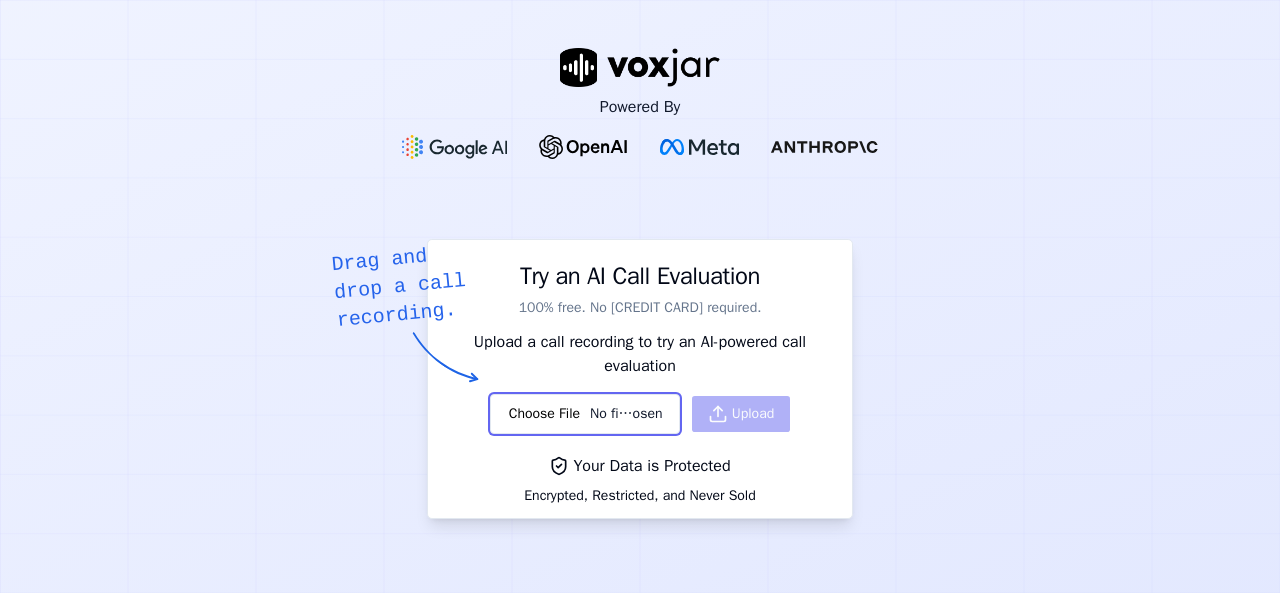scroll, scrollTop: 0, scrollLeft: 0, axis: both 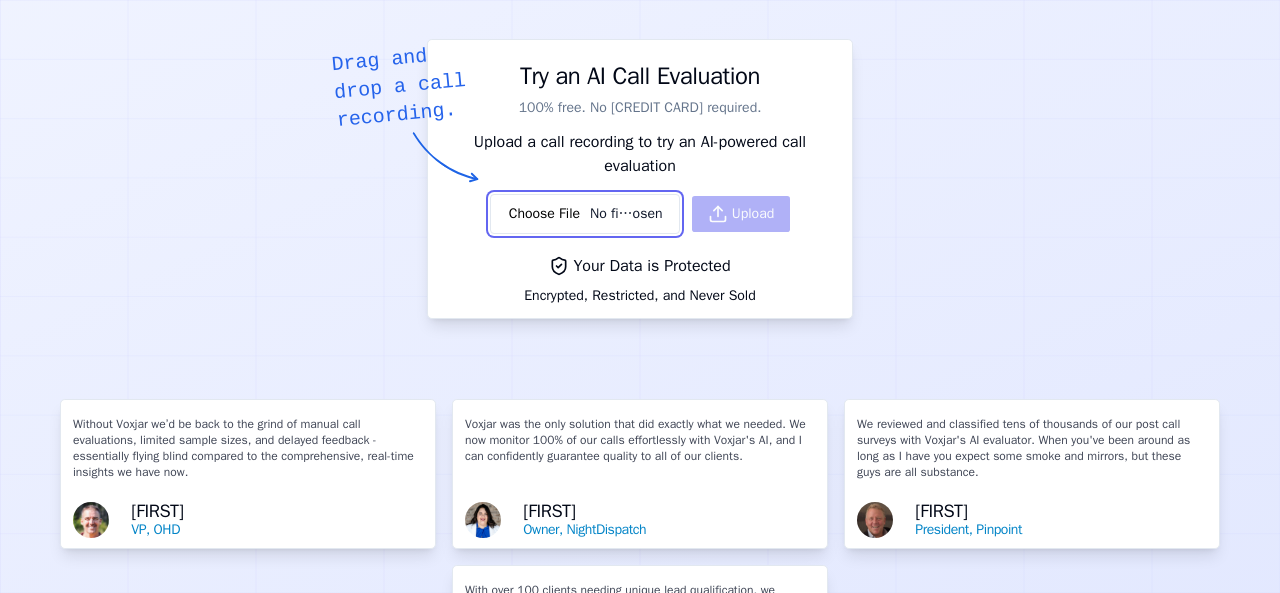 click at bounding box center (585, 214) 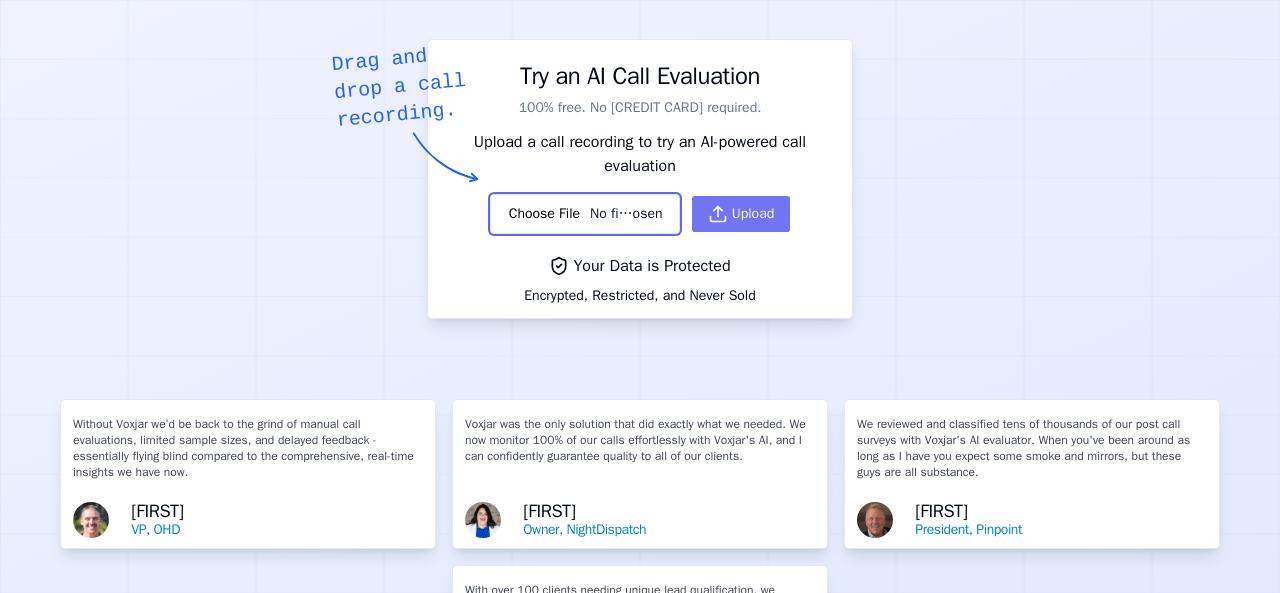 click on "Upload" at bounding box center [741, 214] 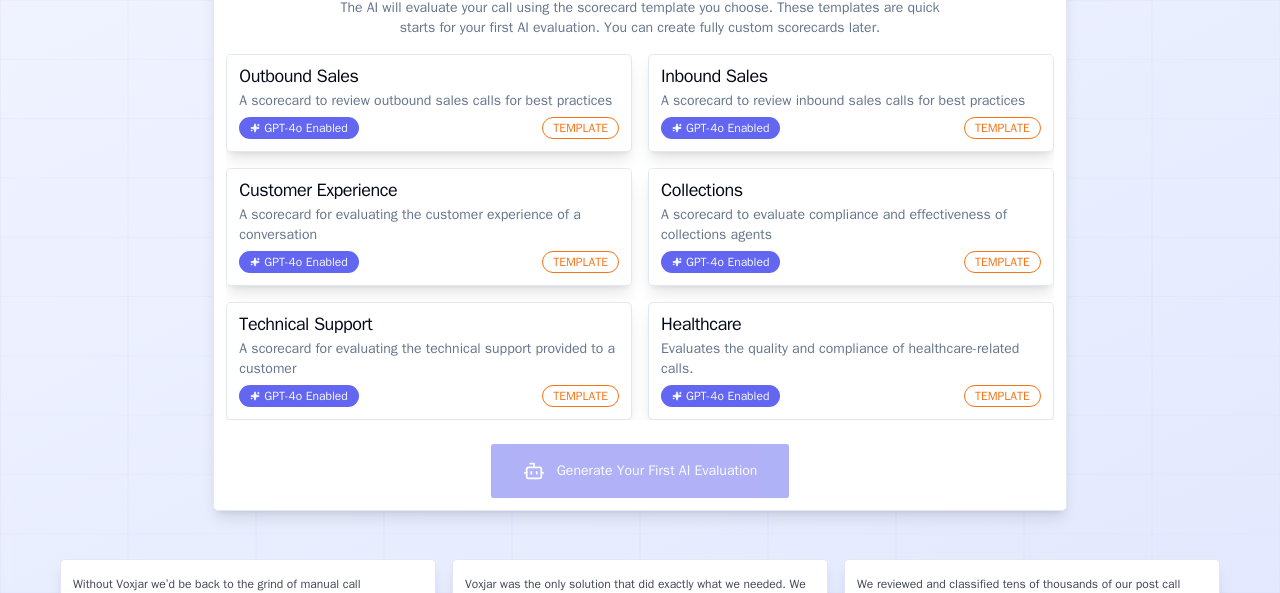 scroll, scrollTop: 300, scrollLeft: 0, axis: vertical 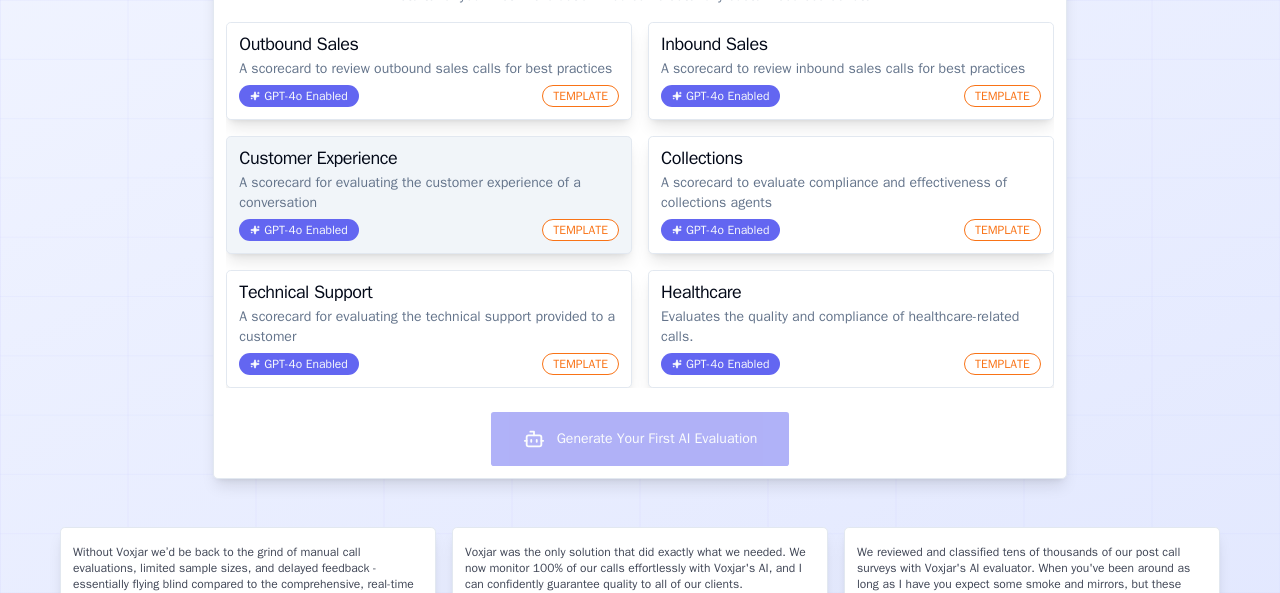 click on "A scorecard for evaluating the customer experience of a conversation" 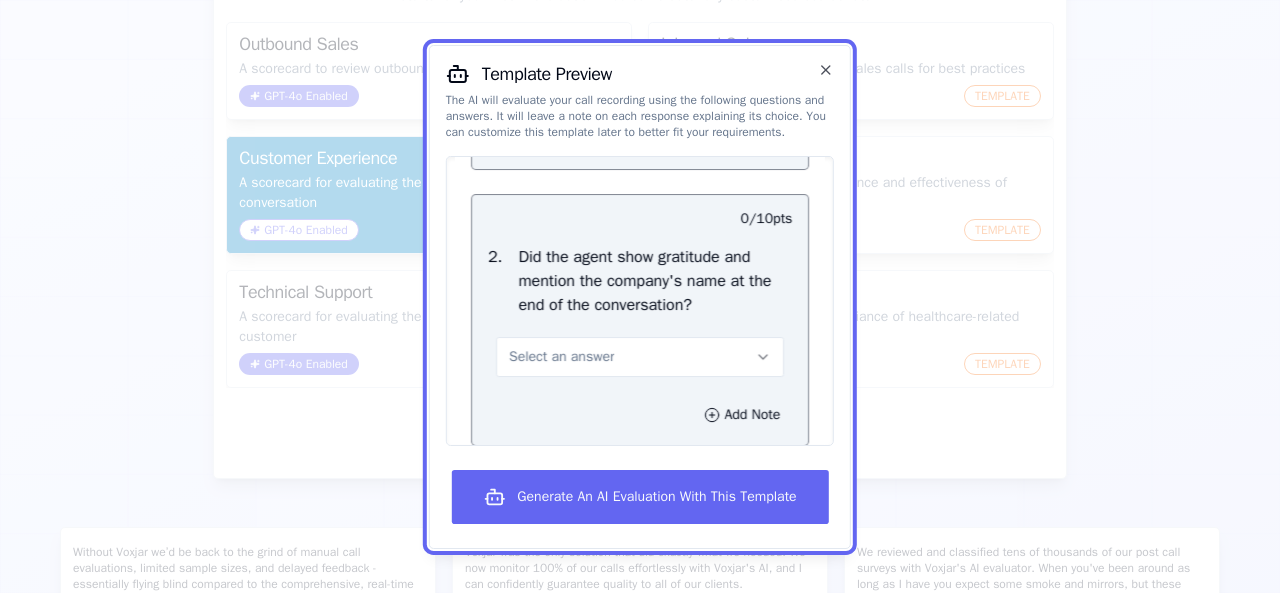 scroll, scrollTop: 2880, scrollLeft: 0, axis: vertical 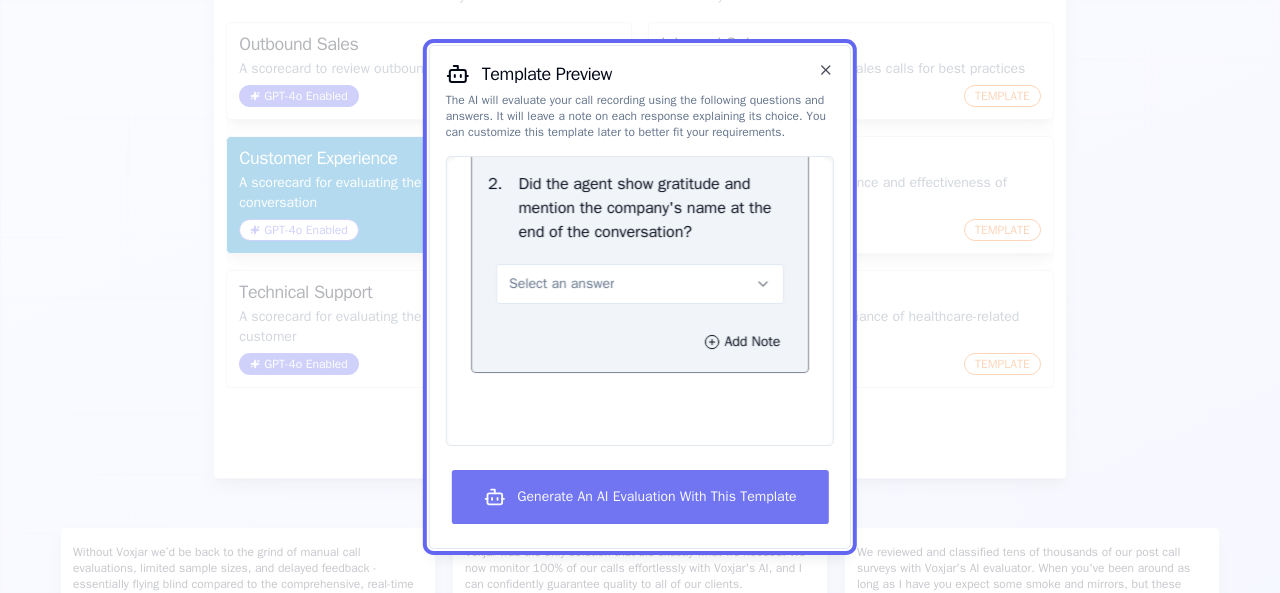click on "Generate An AI Evaluation With This Template" at bounding box center [639, 497] 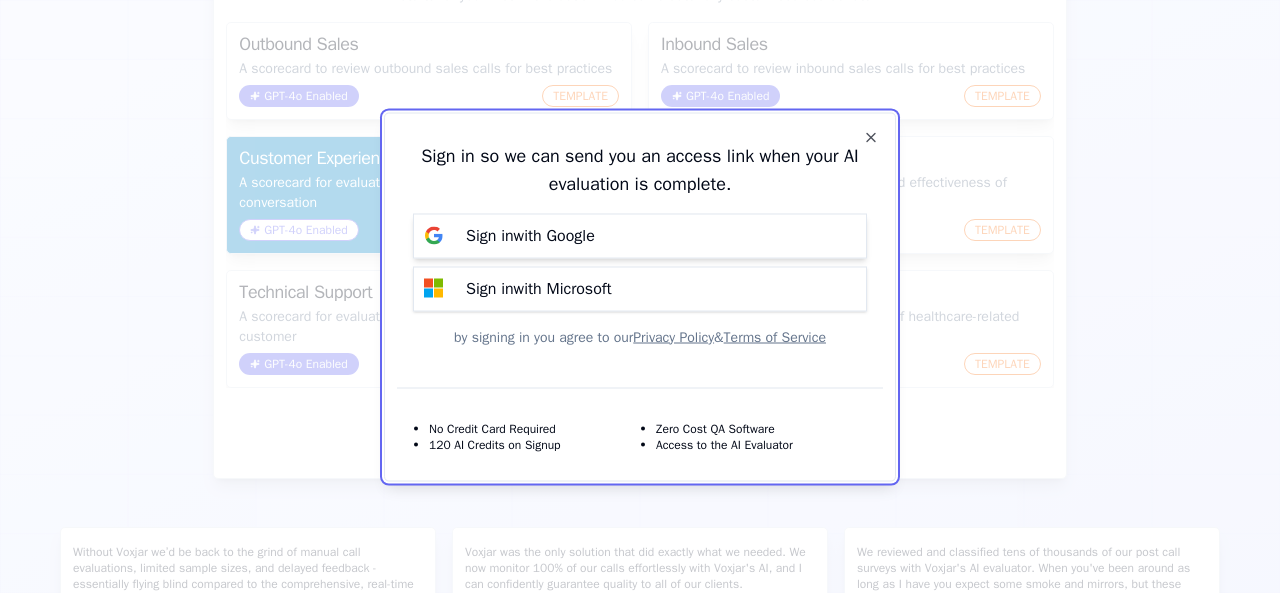 click on "Sign in  with Google" at bounding box center (640, 235) 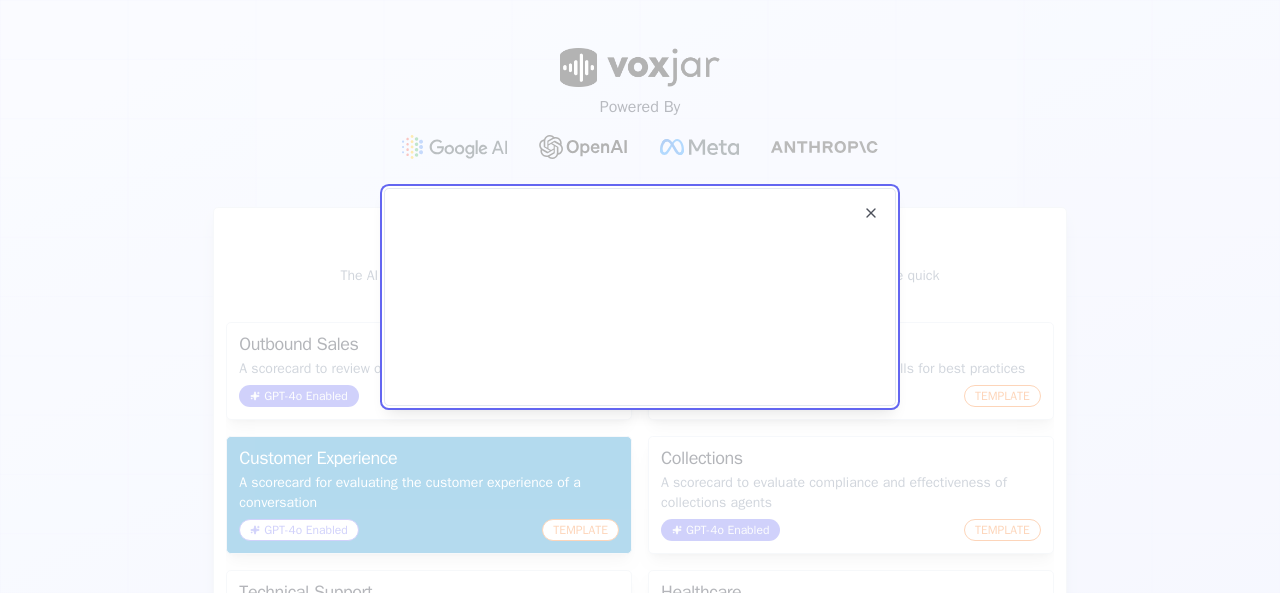 scroll, scrollTop: 0, scrollLeft: 0, axis: both 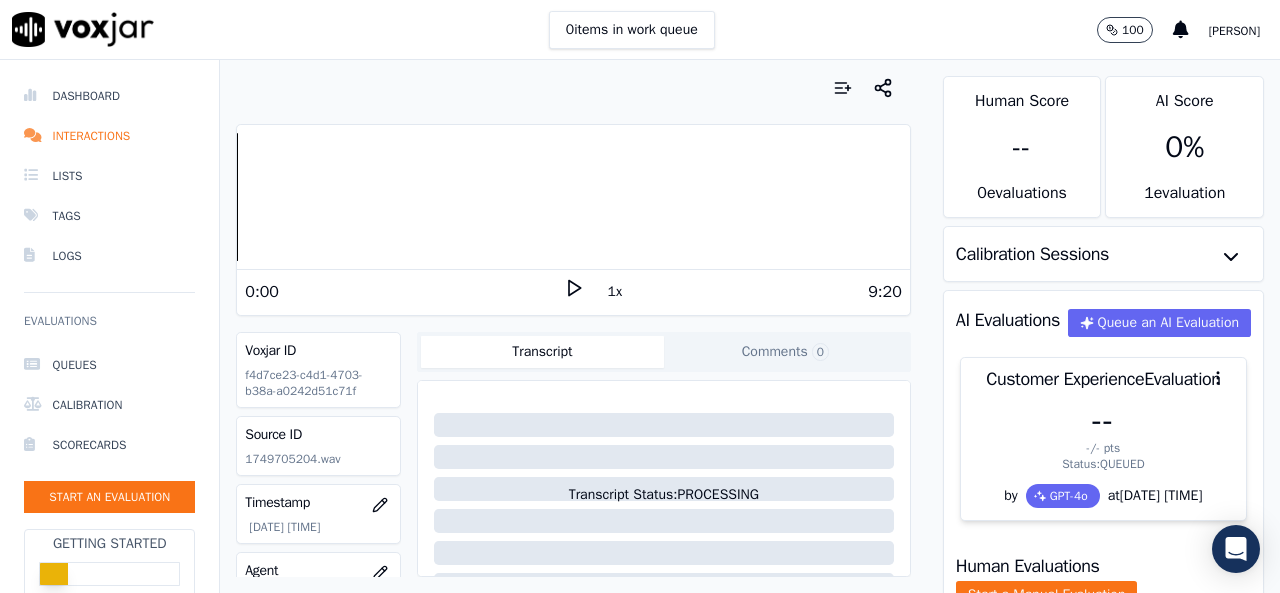 click 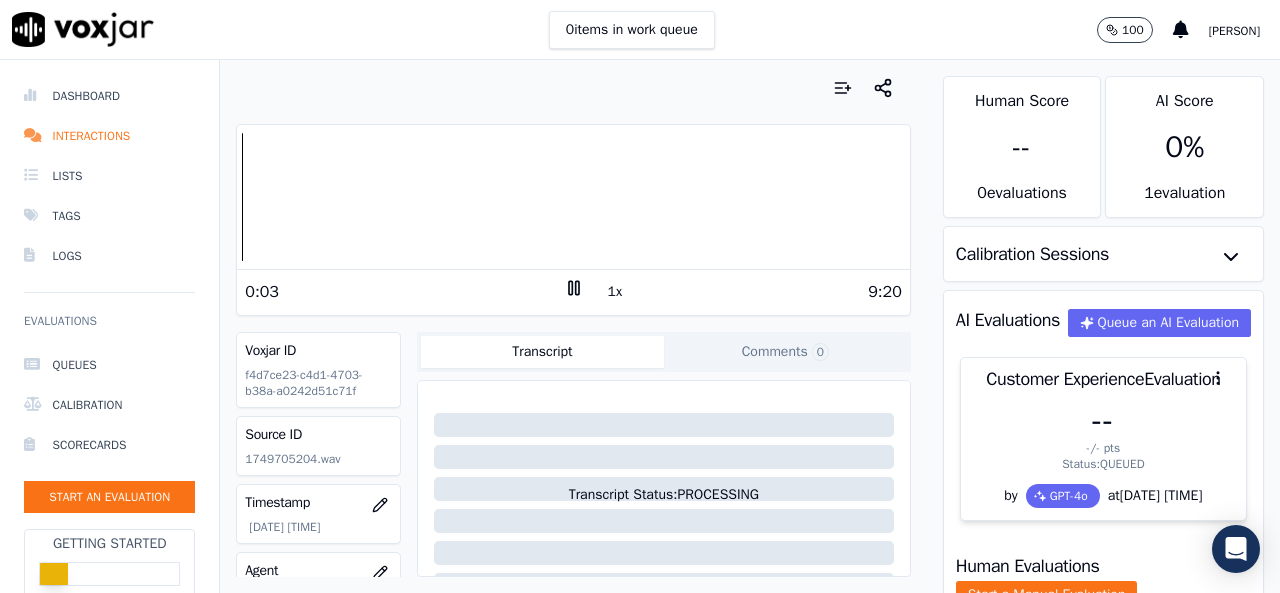 click at bounding box center (573, 88) 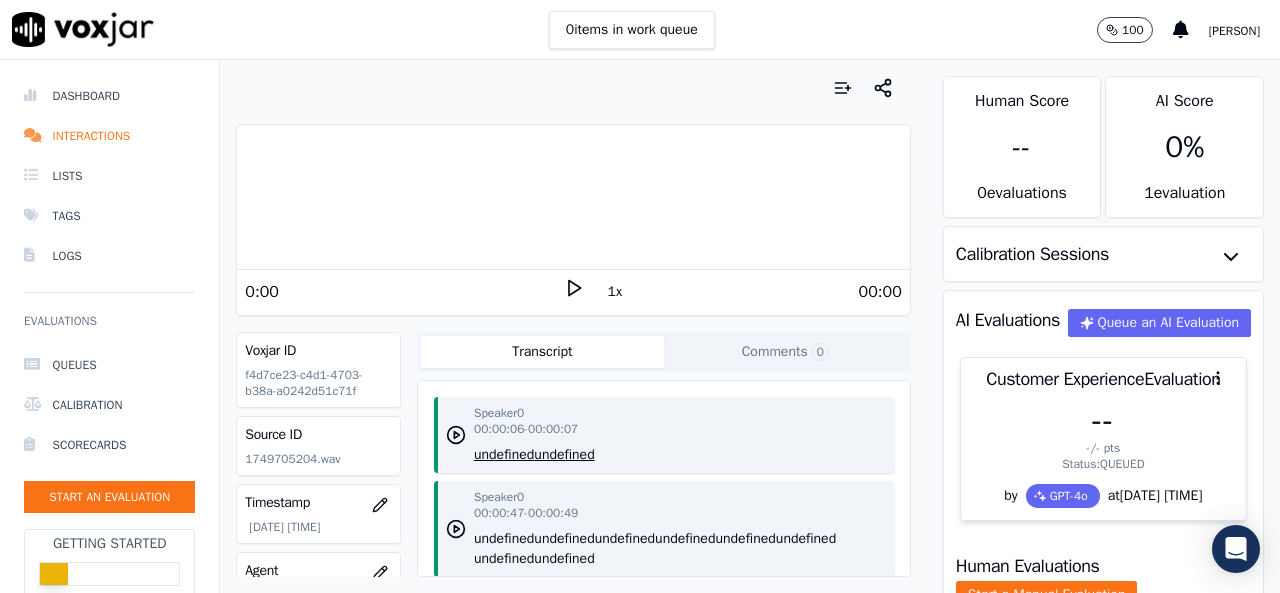 click 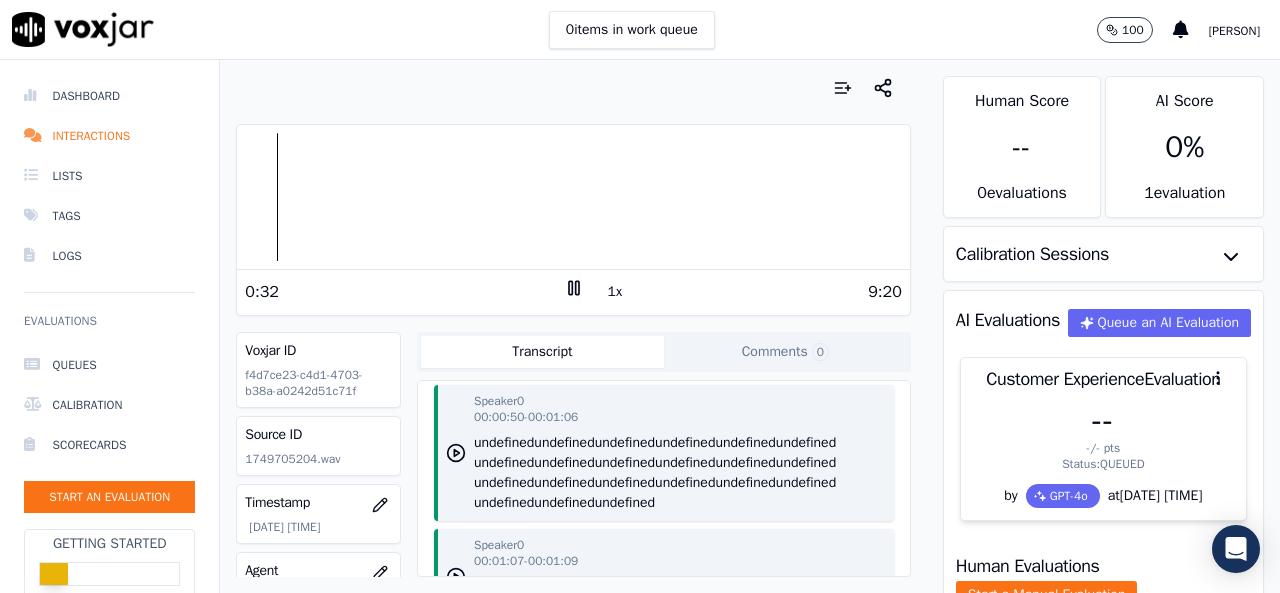scroll, scrollTop: 0, scrollLeft: 0, axis: both 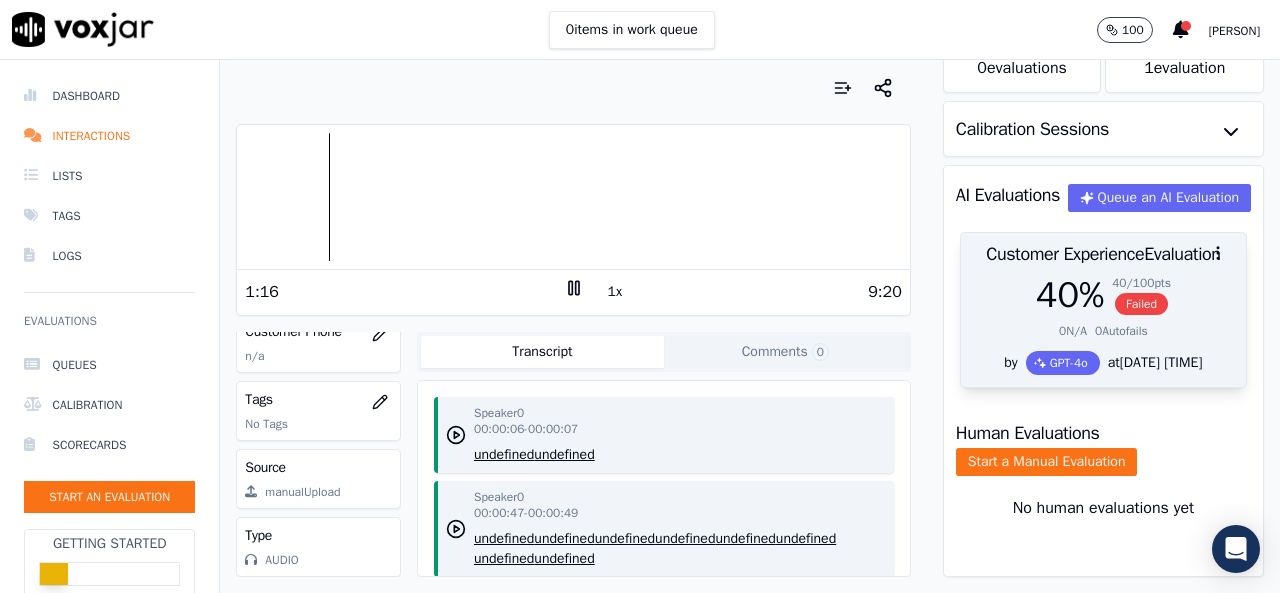 click on "at  [DATE] [TIME]" at bounding box center [1151, 363] 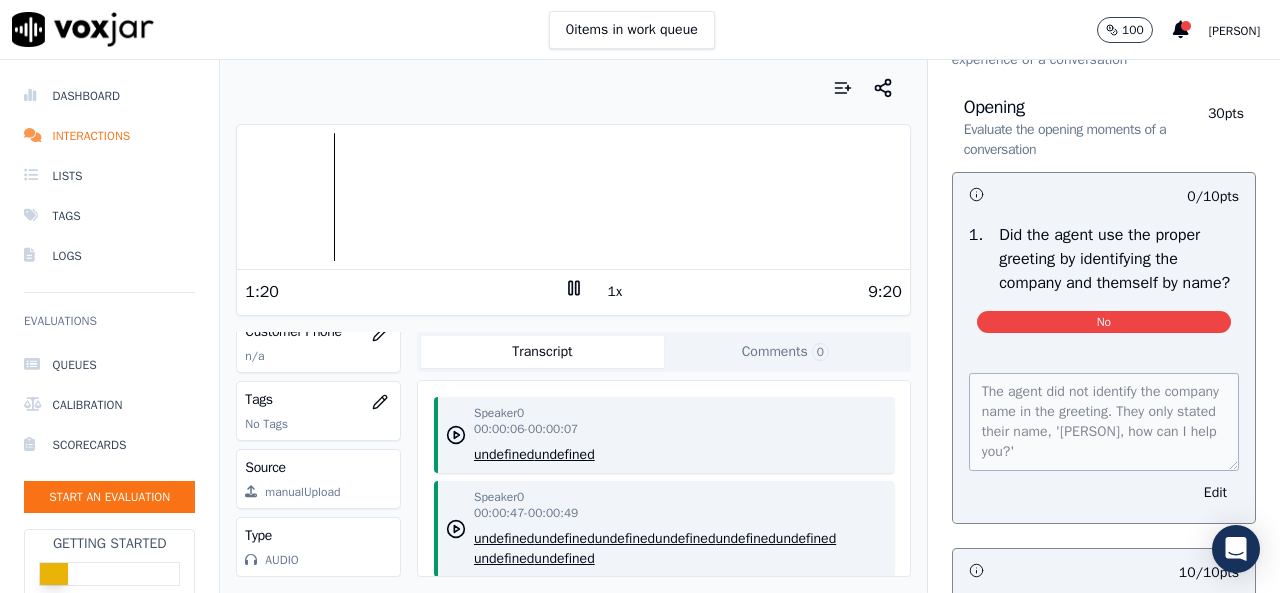 scroll, scrollTop: 200, scrollLeft: 0, axis: vertical 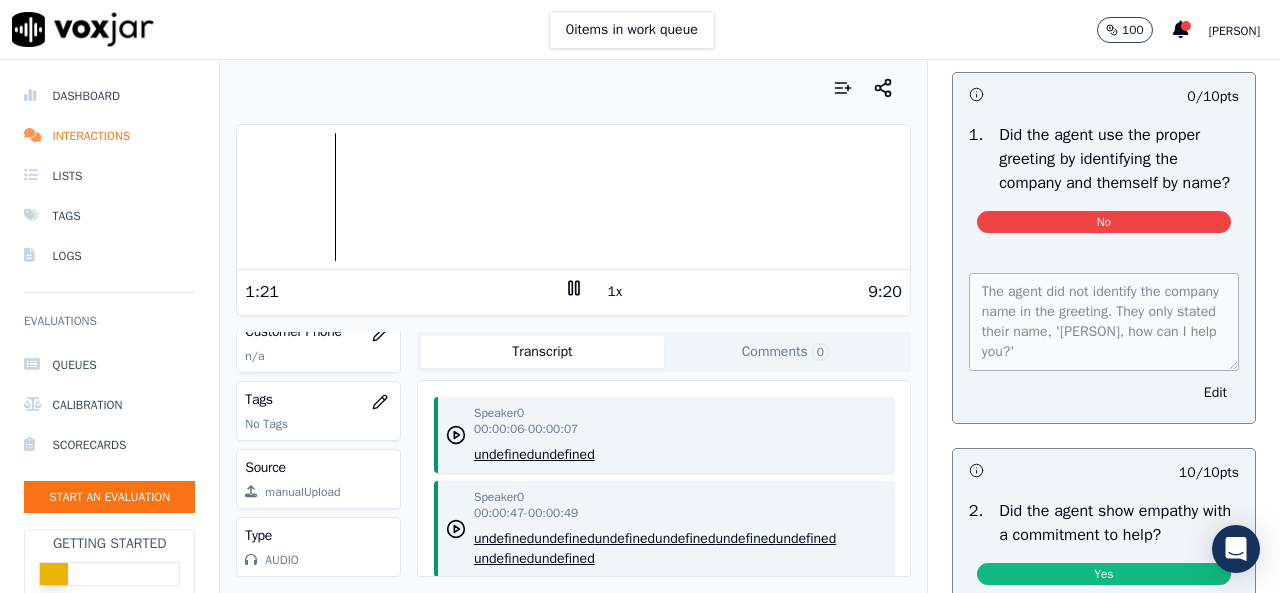 click on "No" at bounding box center [1104, 222] 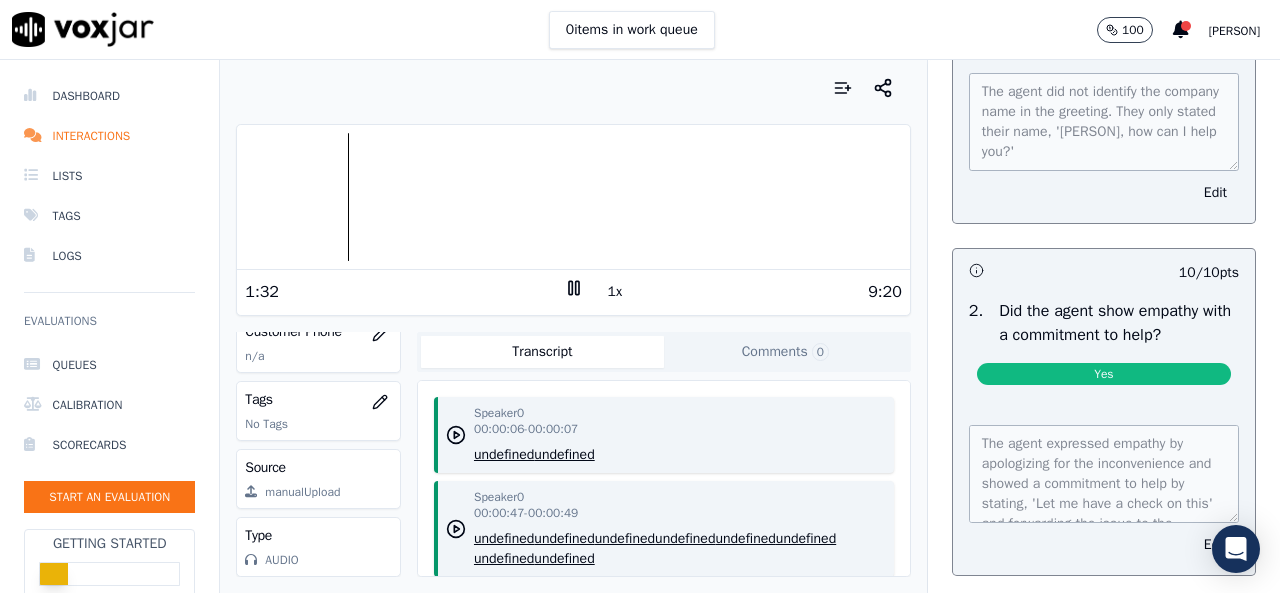 scroll, scrollTop: 500, scrollLeft: 0, axis: vertical 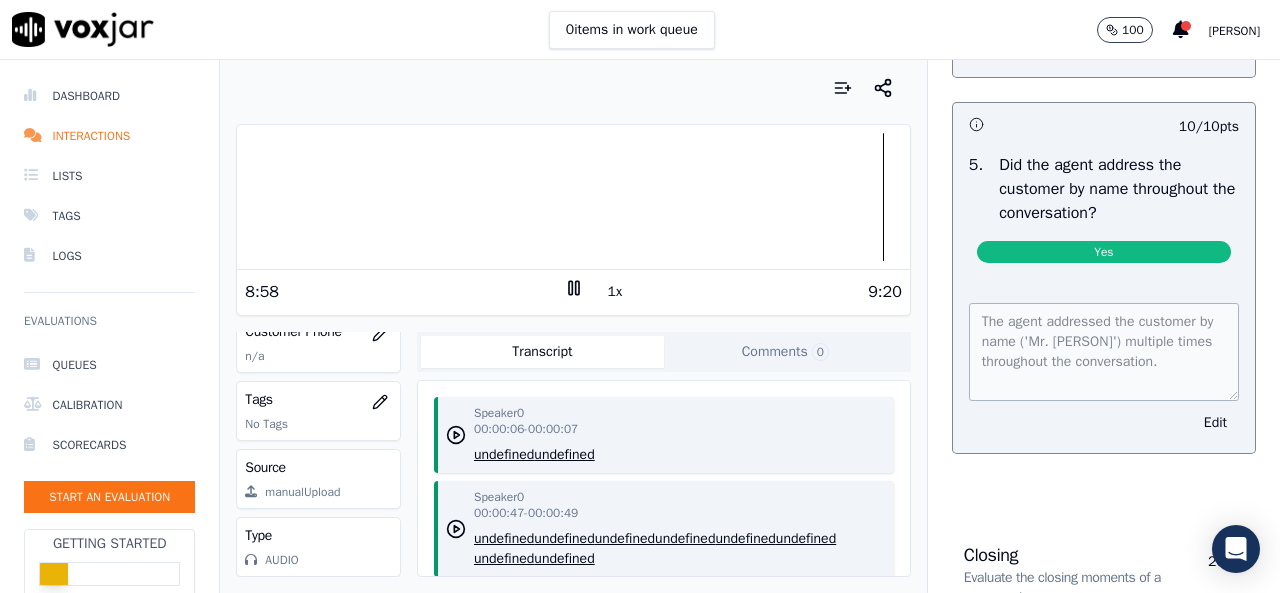 click at bounding box center (573, 197) 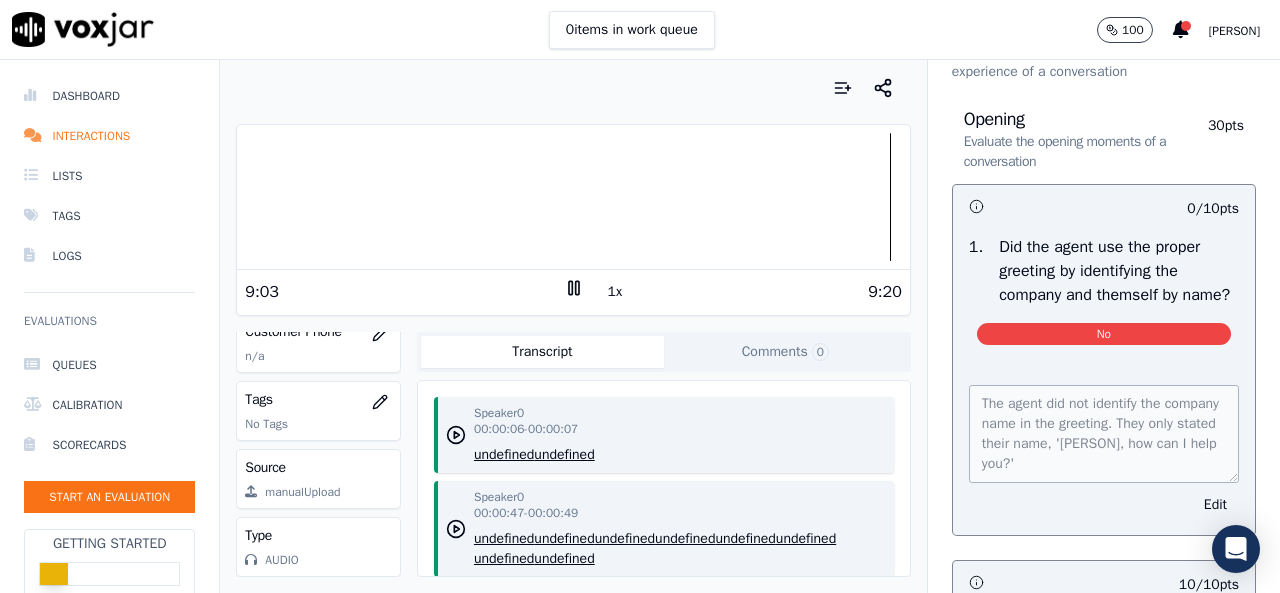 scroll, scrollTop: 0, scrollLeft: 0, axis: both 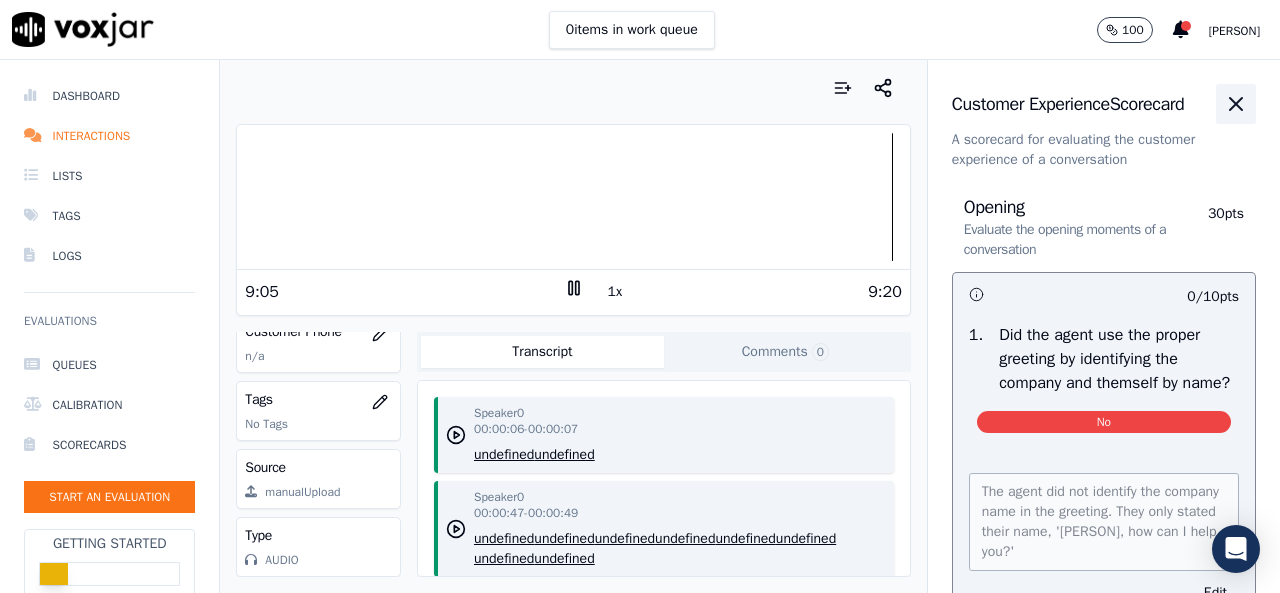 click 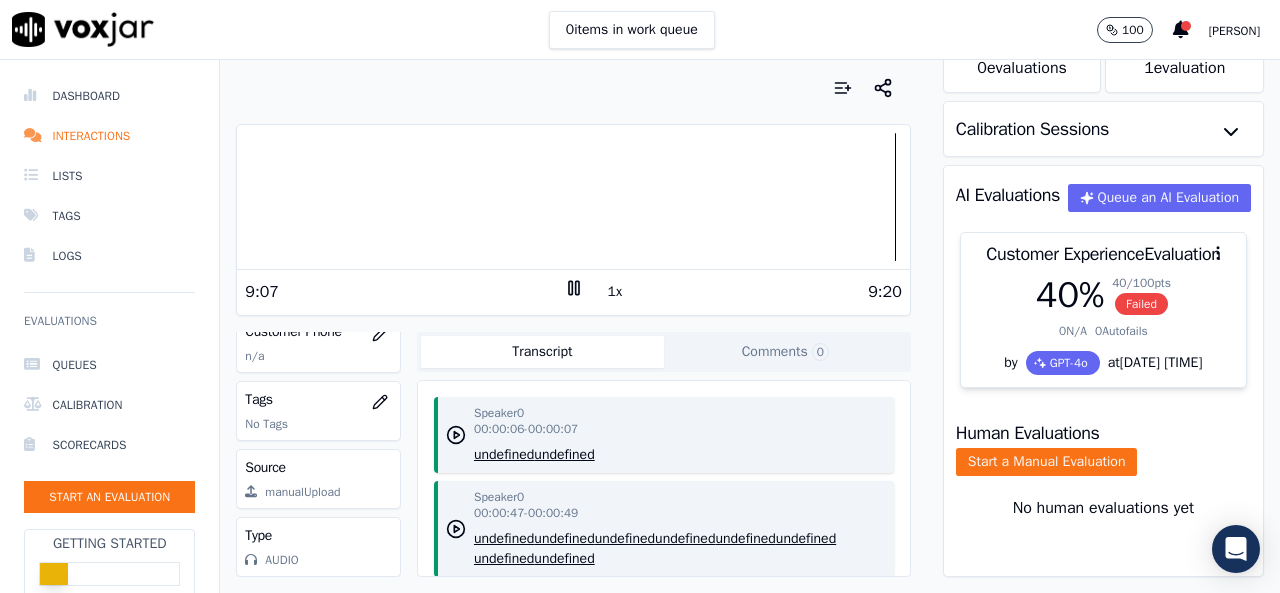 click on "Calibration Sessions" at bounding box center [1103, 129] 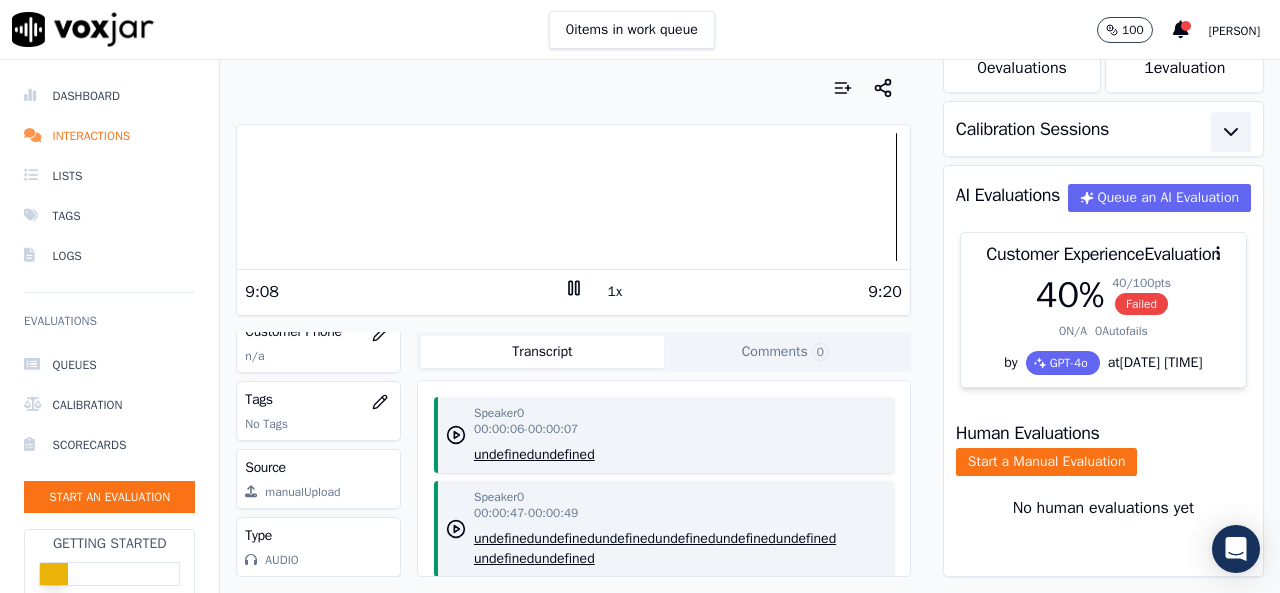 click 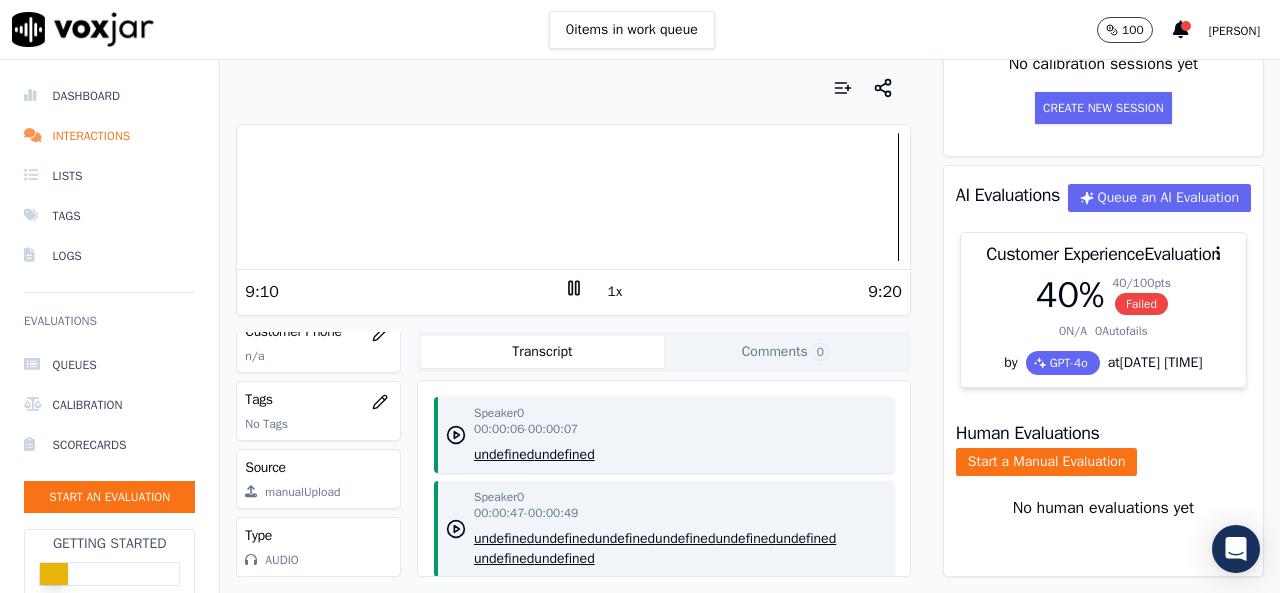 scroll, scrollTop: 364, scrollLeft: 0, axis: vertical 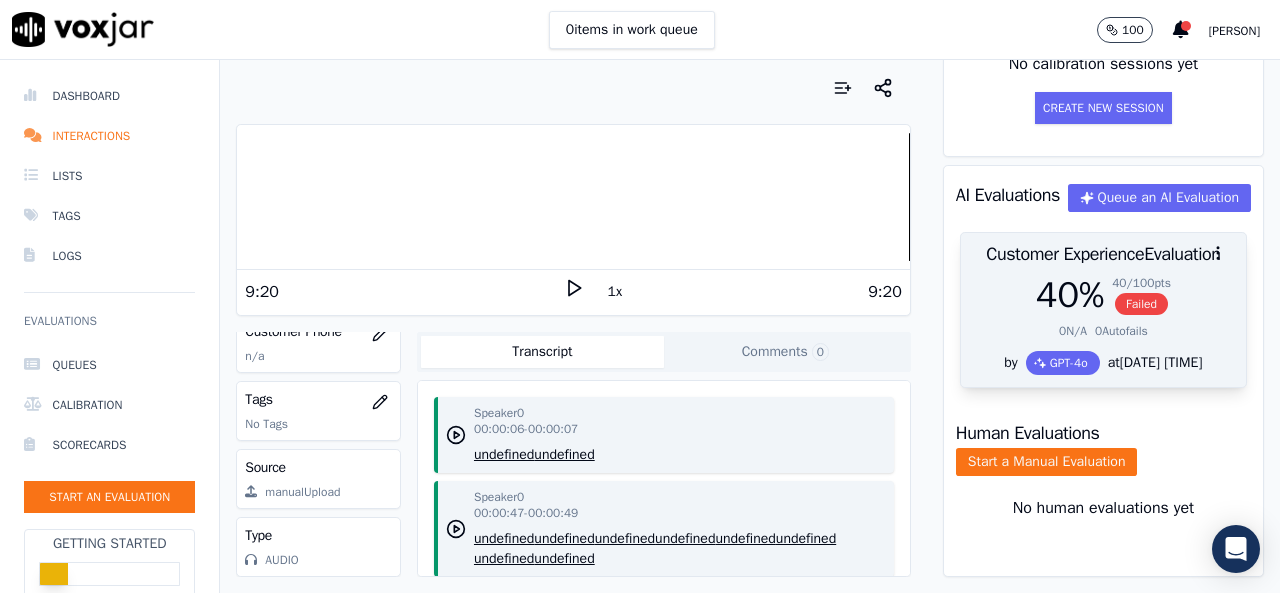 click on "40 %   40 / 100  pts   Failed   0  N/A   0  Autofails" at bounding box center (1103, 313) 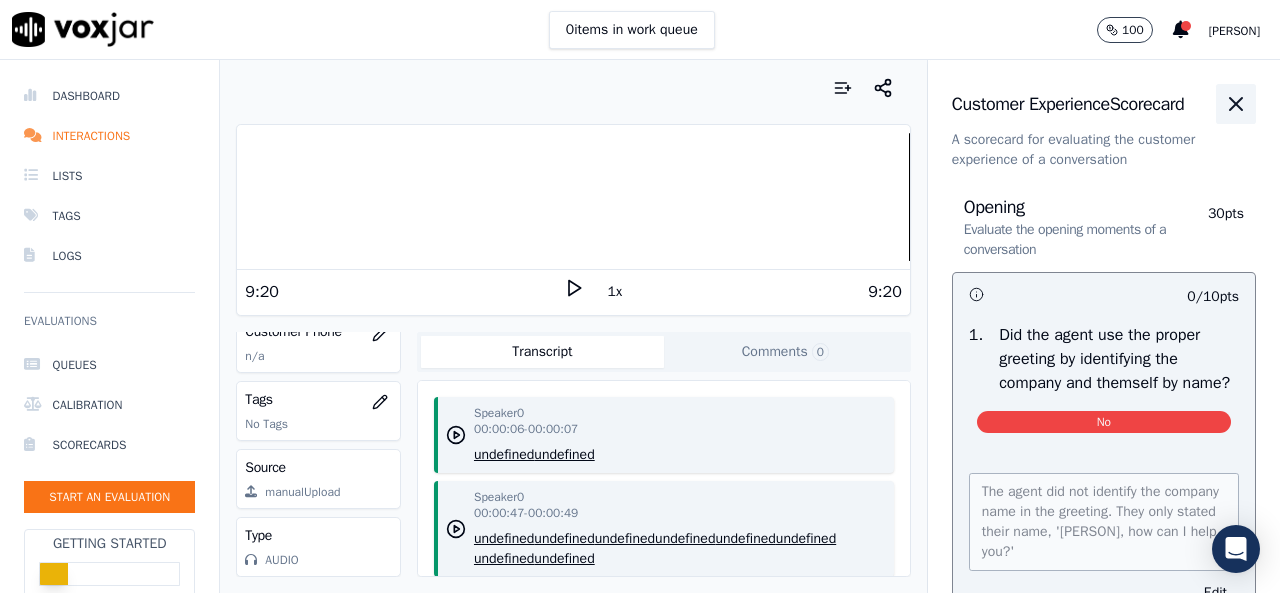 click 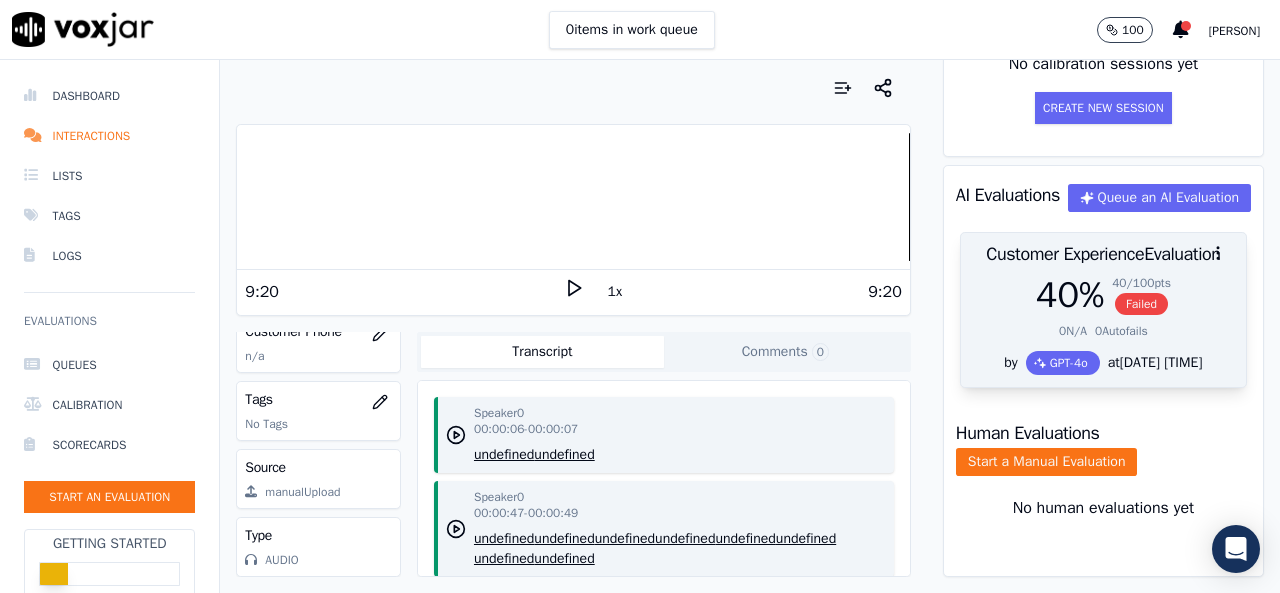 click on "0  N/A   0  Autofails" at bounding box center (1103, 331) 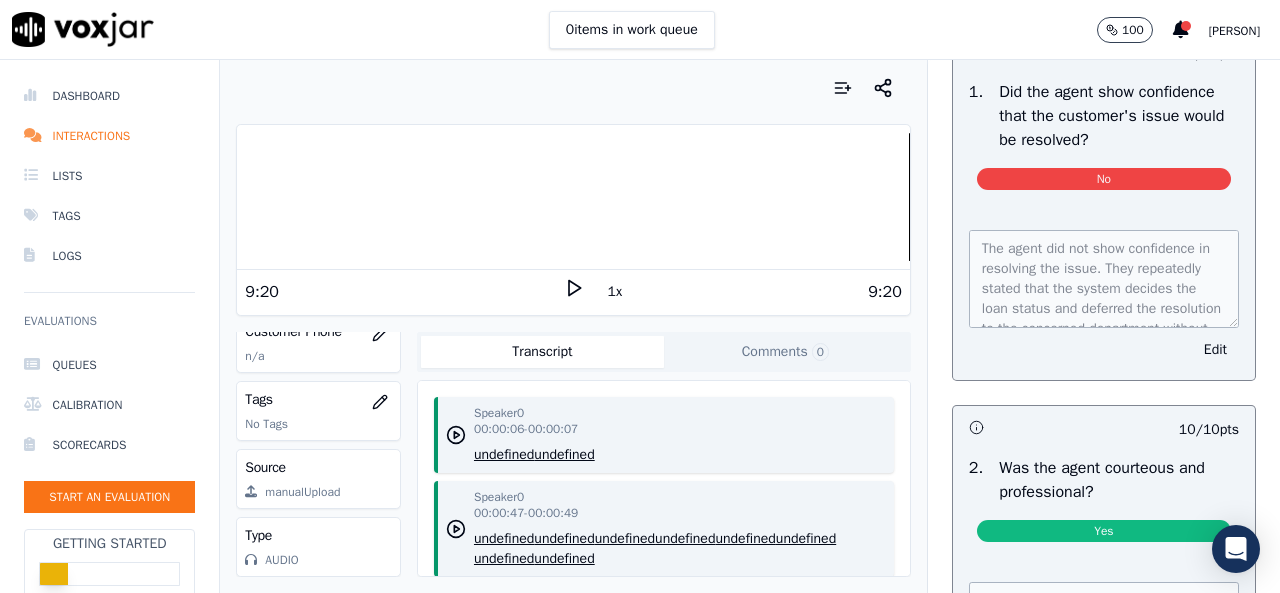 scroll, scrollTop: 1500, scrollLeft: 0, axis: vertical 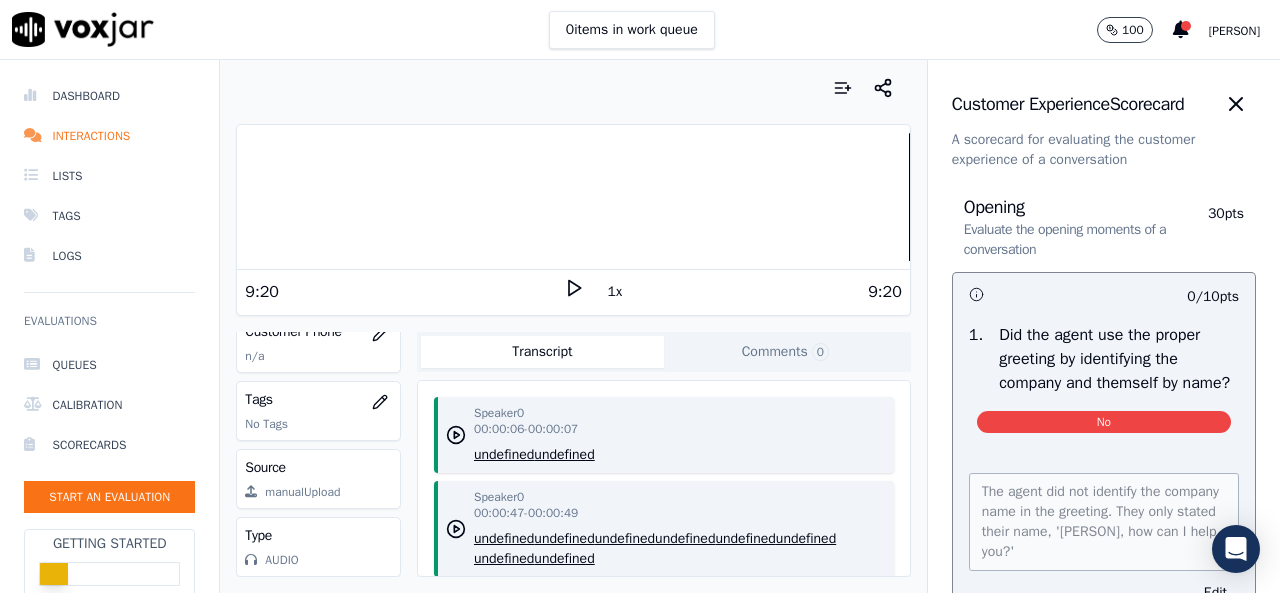 click 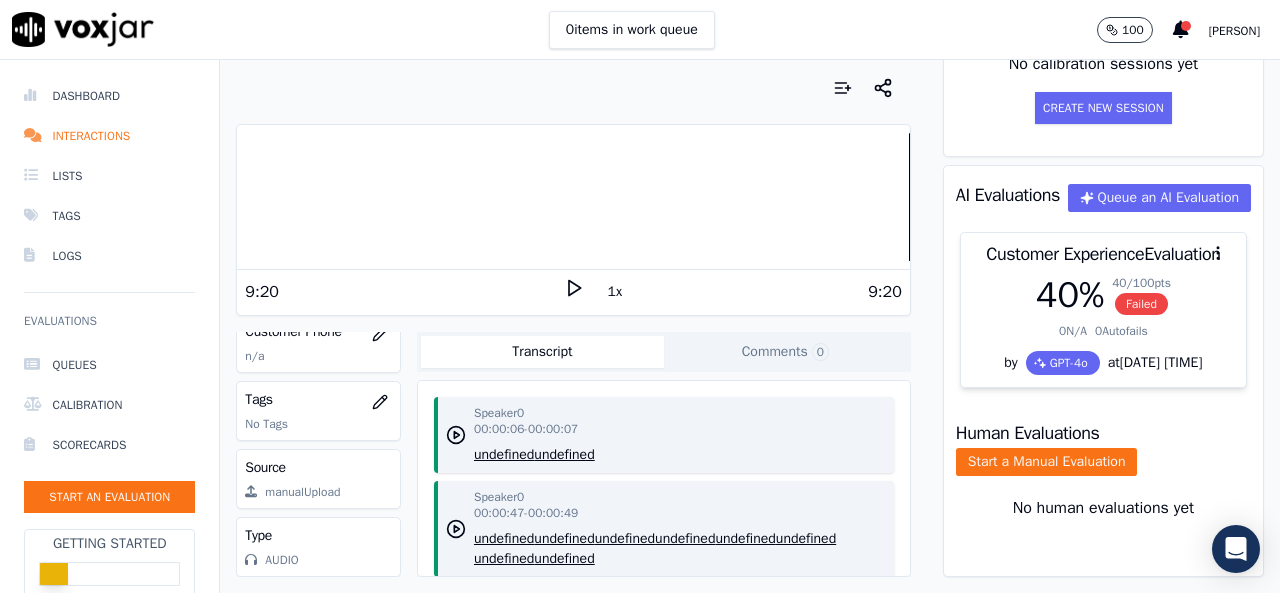 click on "100" at bounding box center (1125, 30) 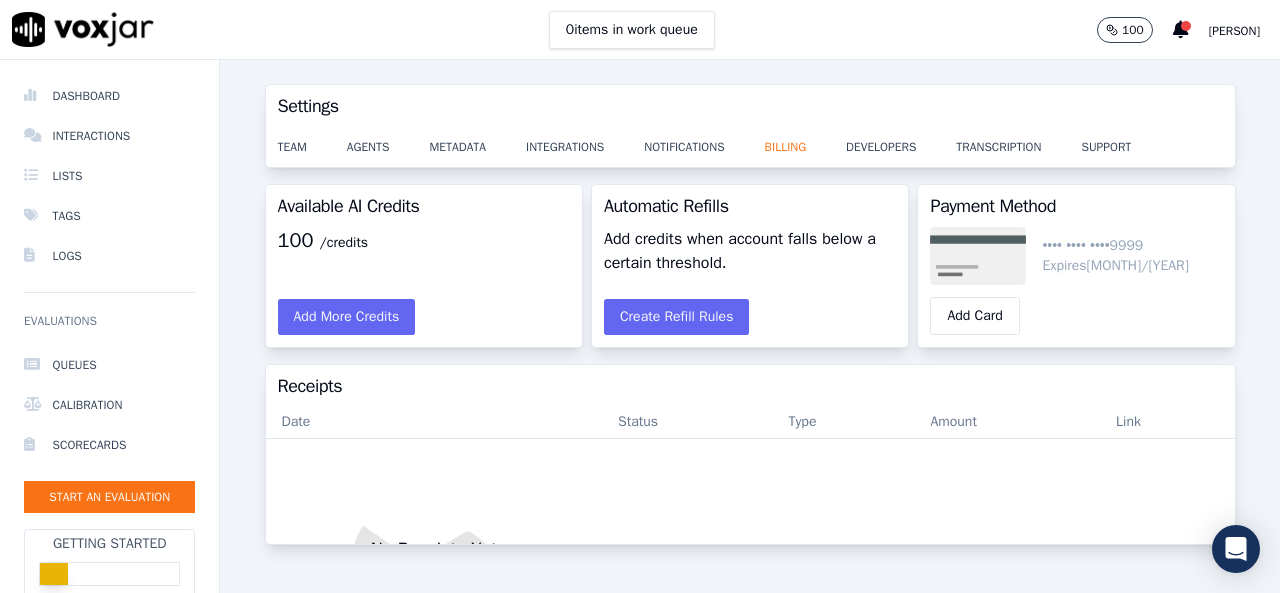 click 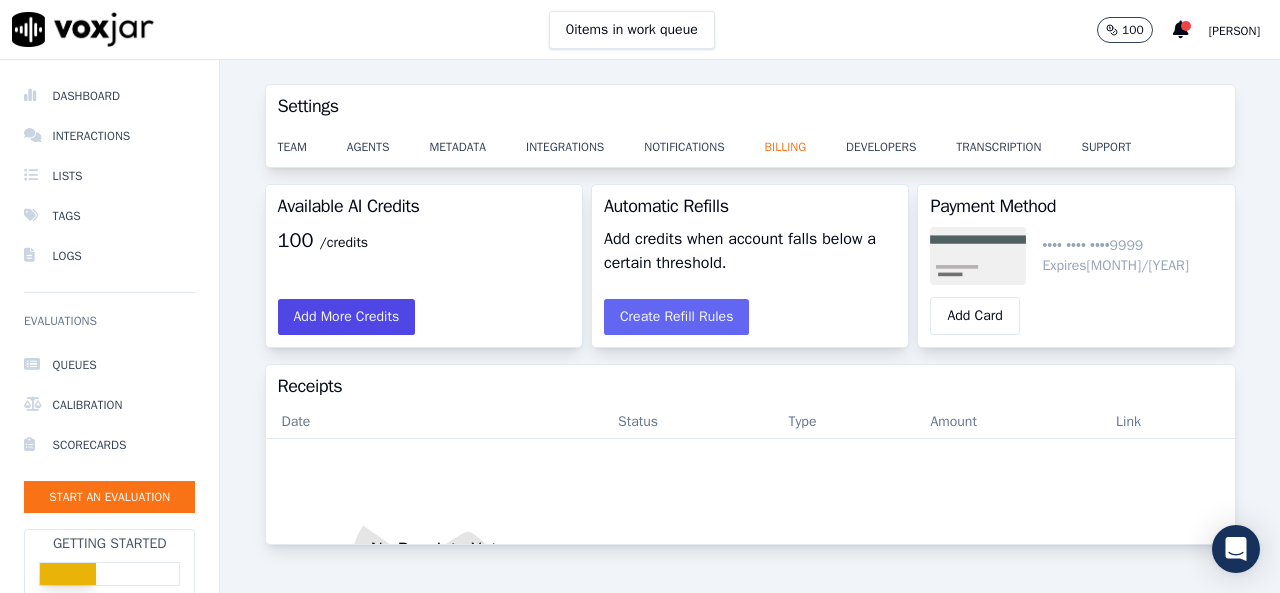 click on "Add More Credits" at bounding box center [347, 317] 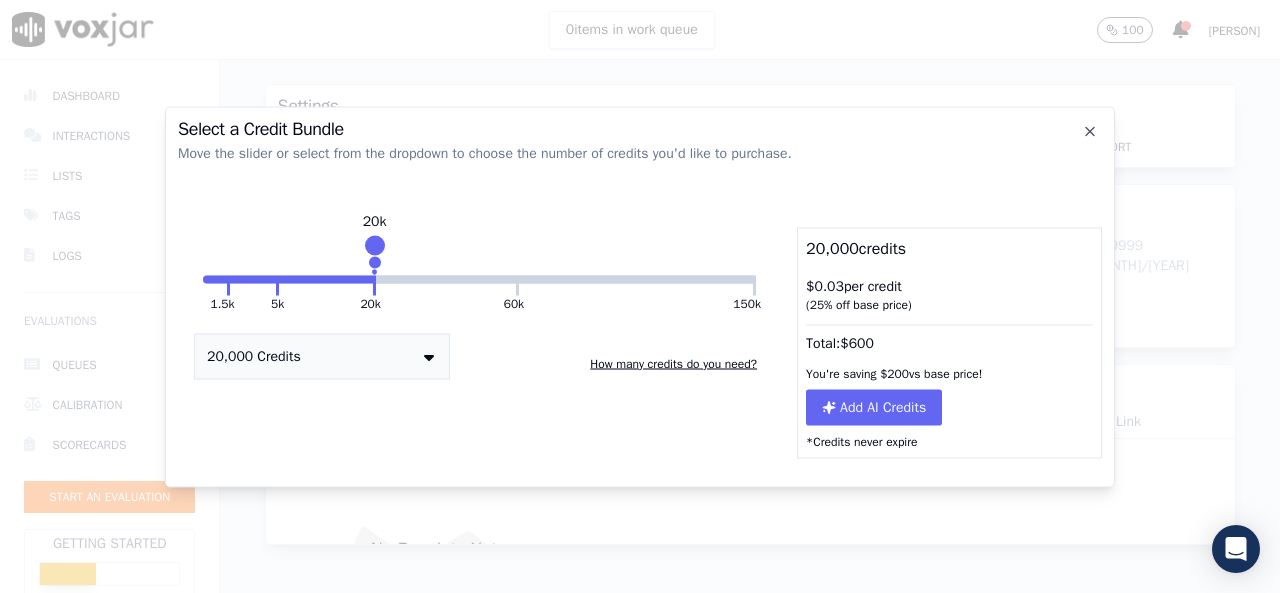 drag, startPoint x: 382, startPoint y: 257, endPoint x: 375, endPoint y: 249, distance: 10.630146 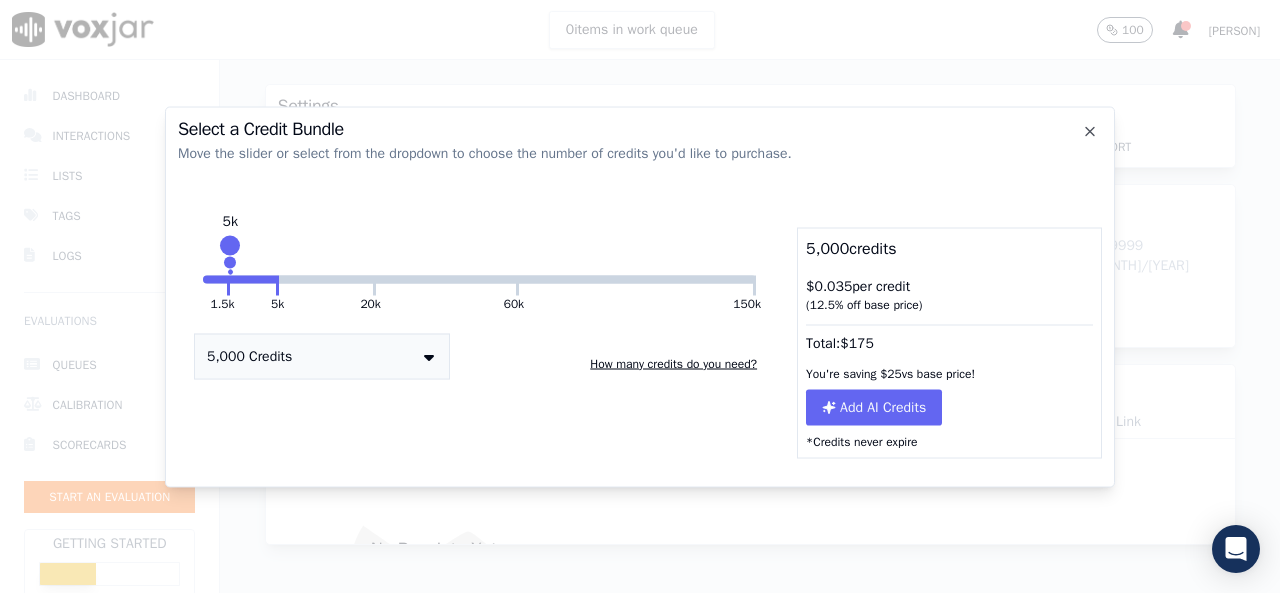 drag, startPoint x: 375, startPoint y: 249, endPoint x: 230, endPoint y: 250, distance: 145.00345 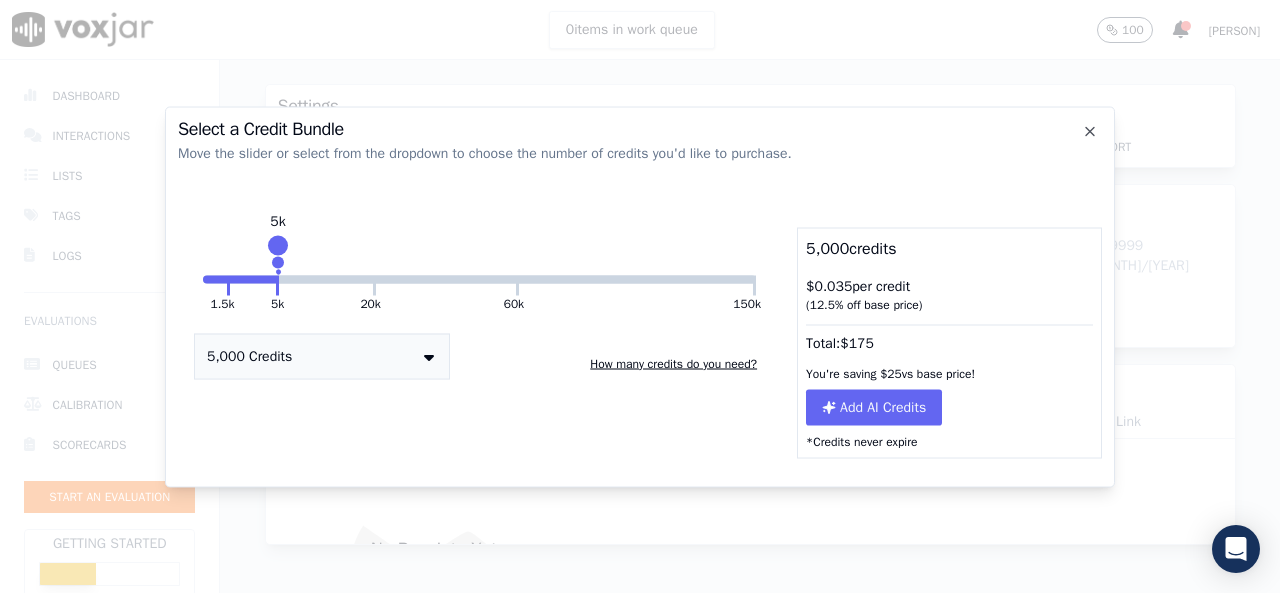 click on "5,000 Credits" at bounding box center [322, 356] 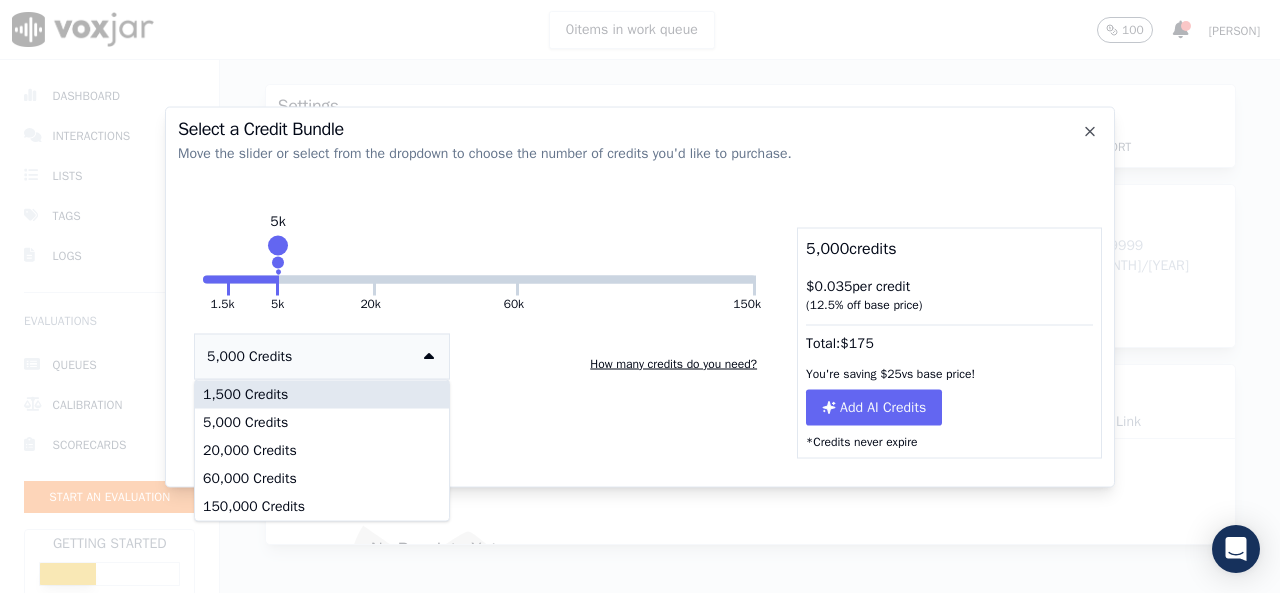 click on "1,500 Credits" at bounding box center (322, 394) 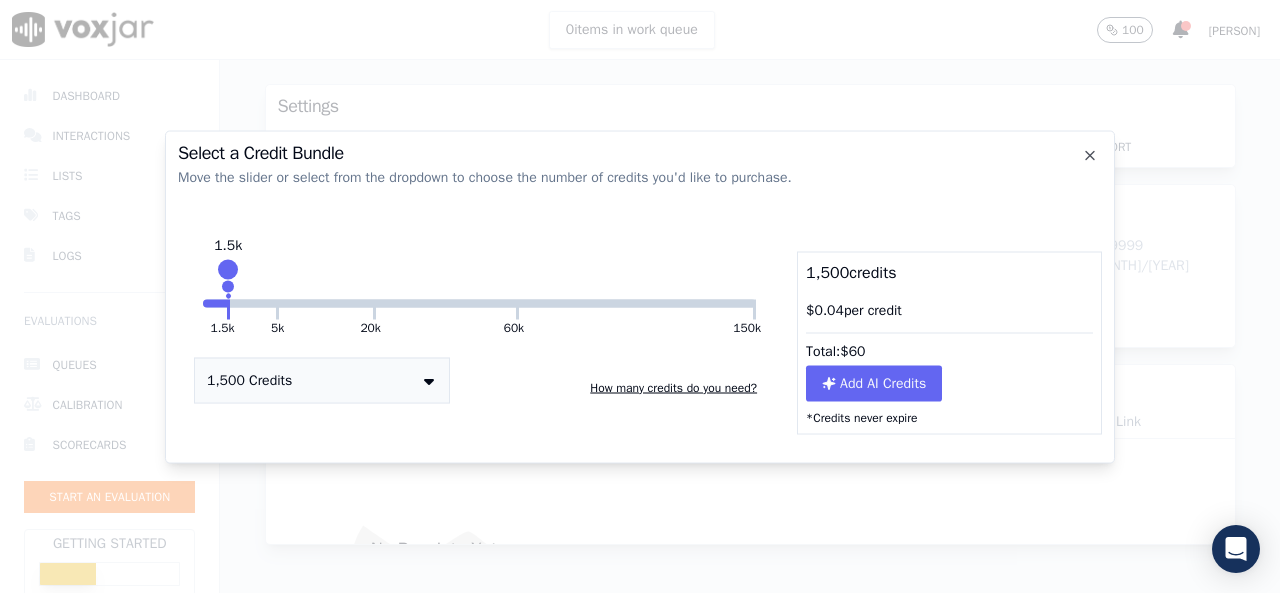 click on "1.5k     5k     20k     60k     150k           1.5k     1,500 Credits       How many credits do you need?" at bounding box center (479, 342) 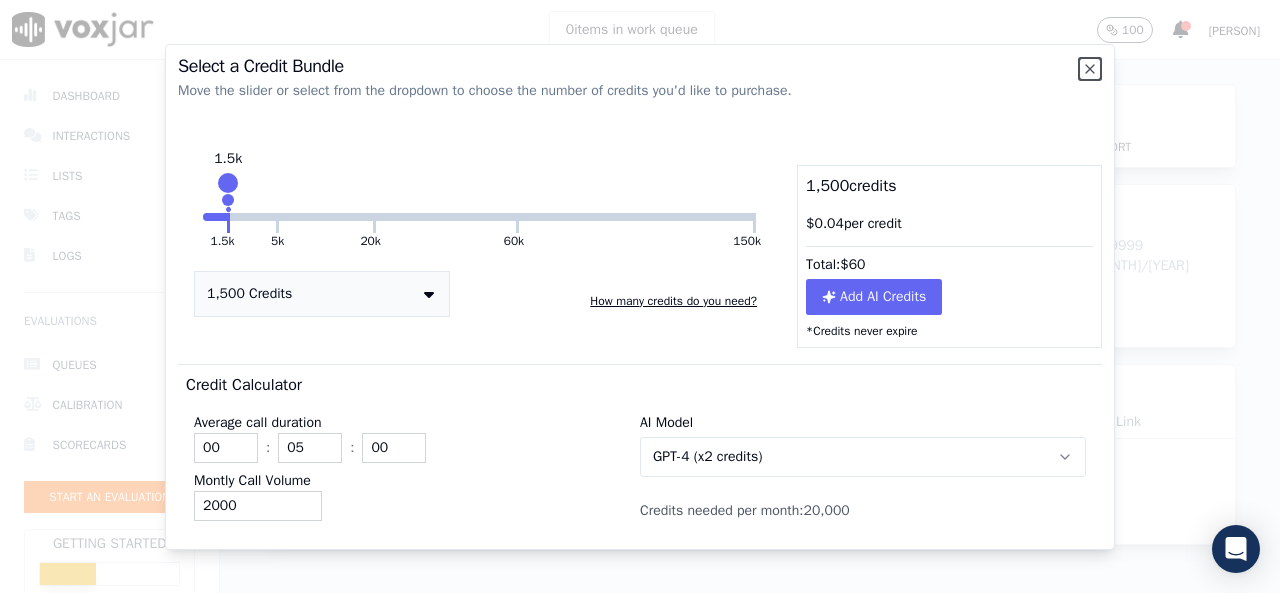 click 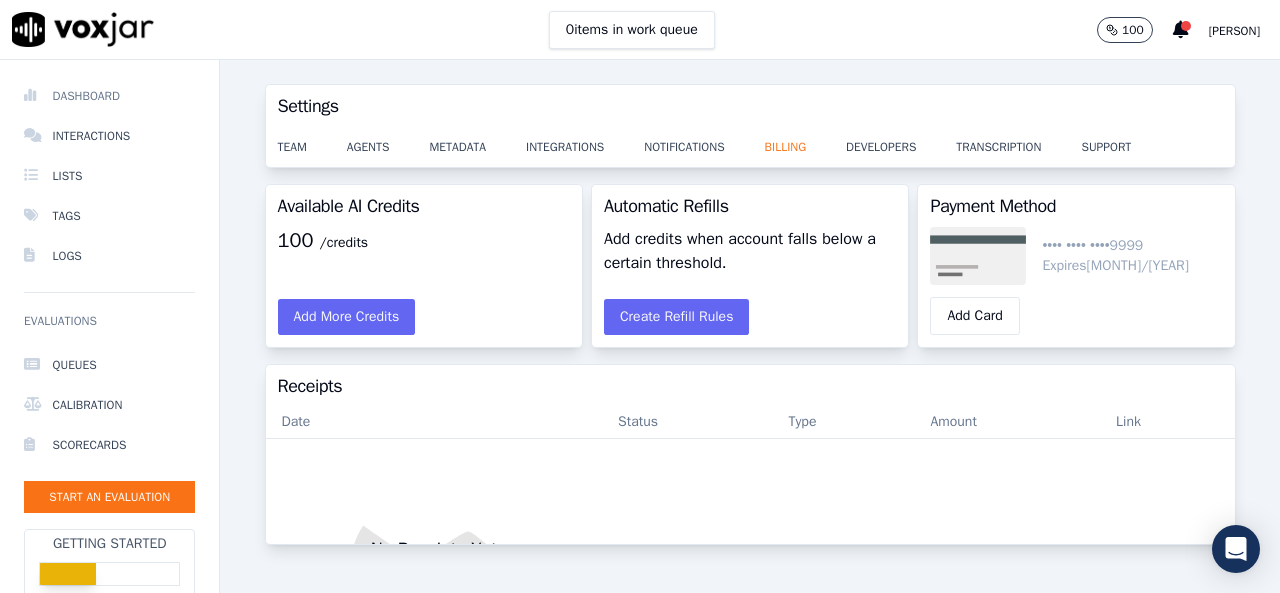 click on "Dashboard" at bounding box center (109, 96) 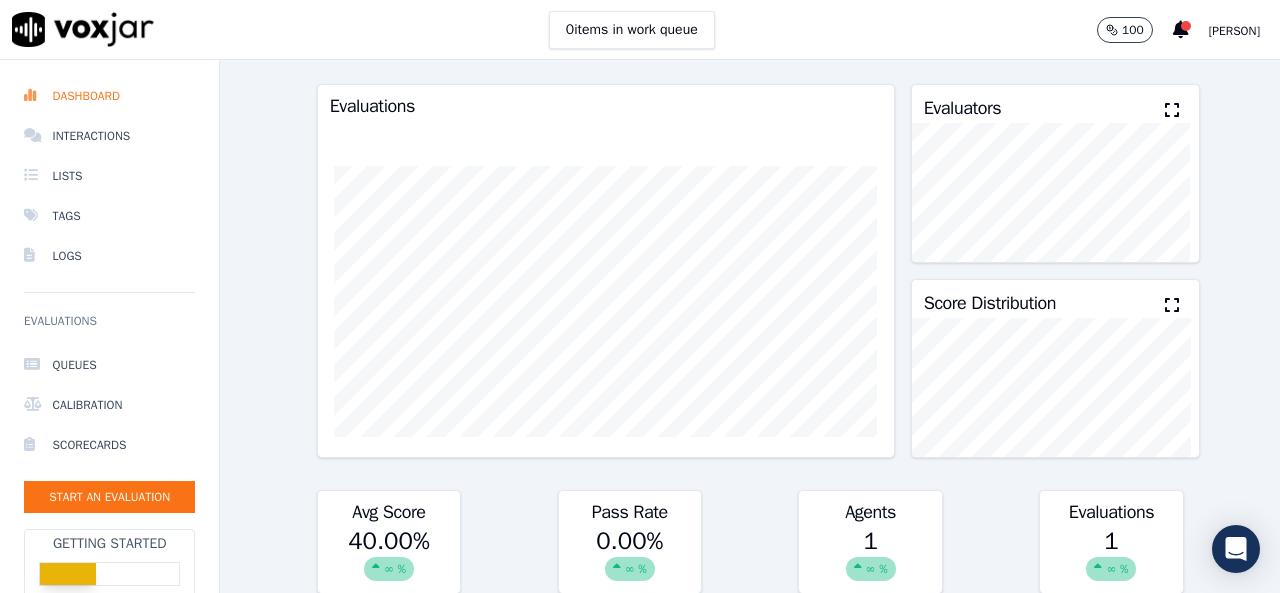 scroll, scrollTop: 0, scrollLeft: 0, axis: both 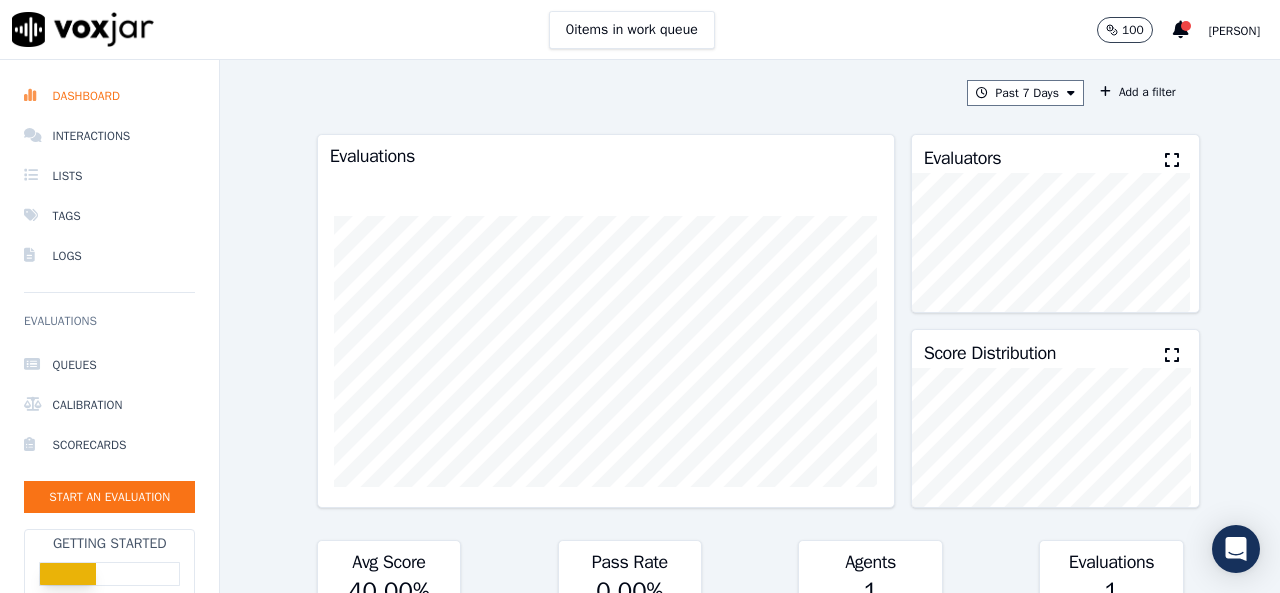 click at bounding box center [83, 29] 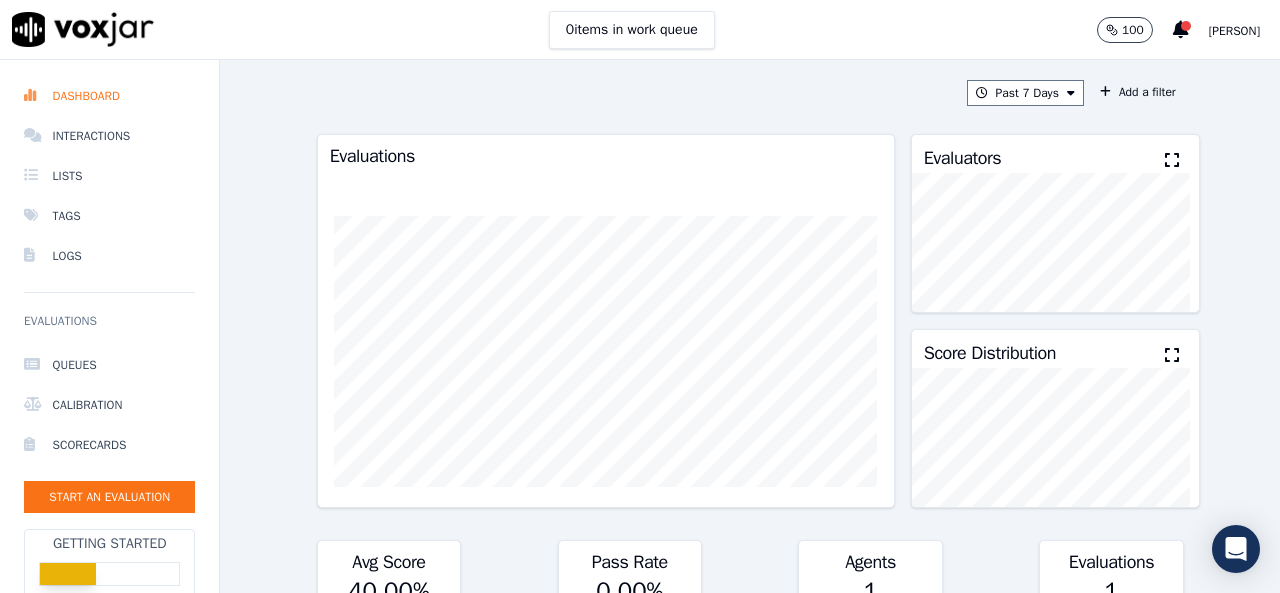 click on "[PERSON]" at bounding box center (1234, 31) 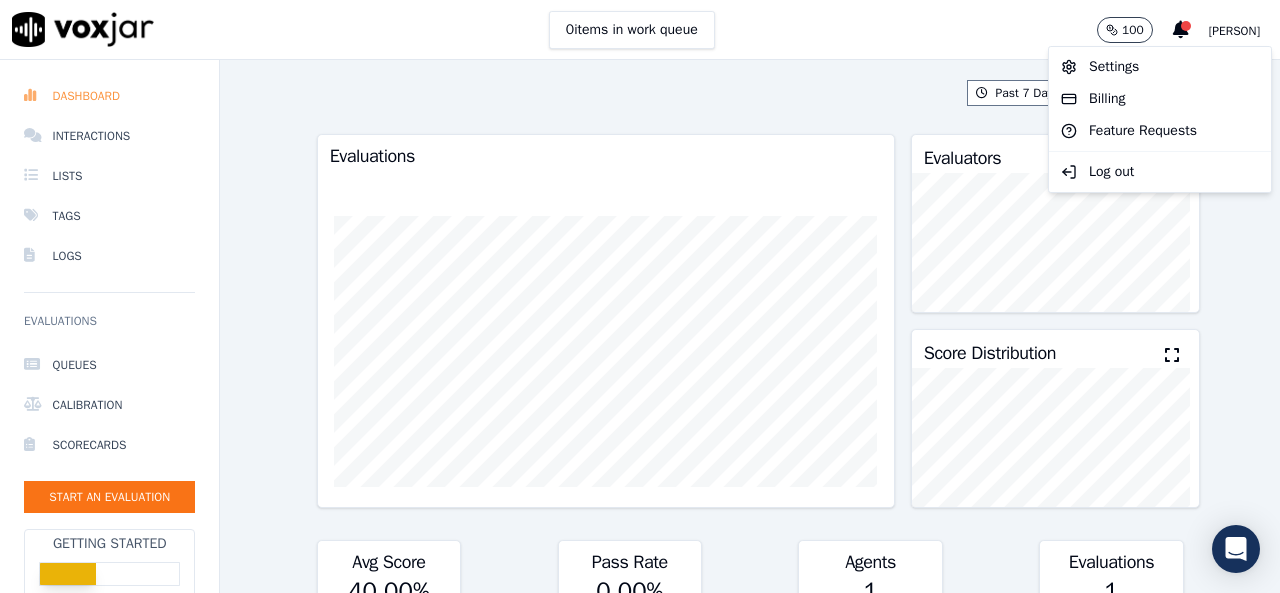 click on "Dashboard" at bounding box center [109, 96] 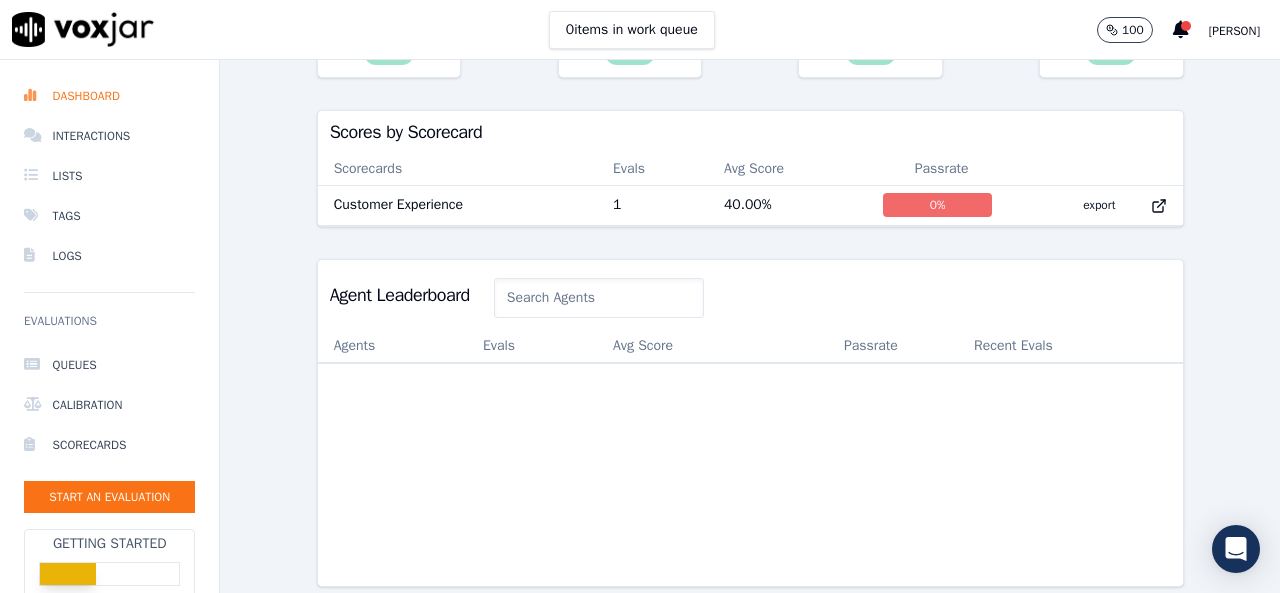 scroll, scrollTop: 624, scrollLeft: 0, axis: vertical 